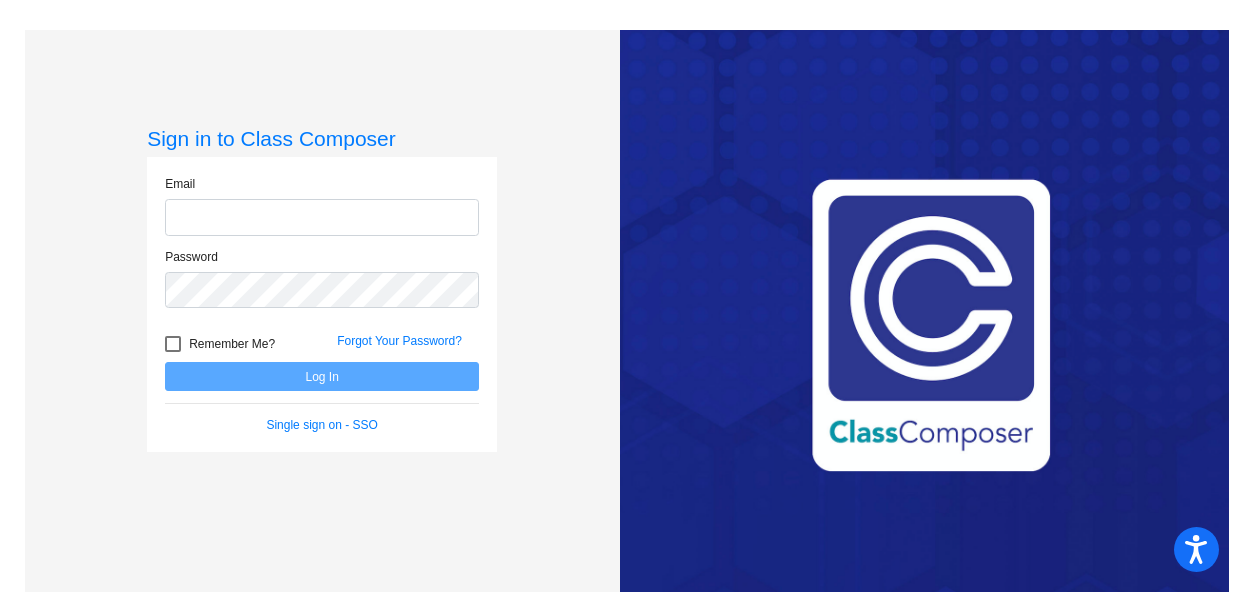 scroll, scrollTop: 0, scrollLeft: 0, axis: both 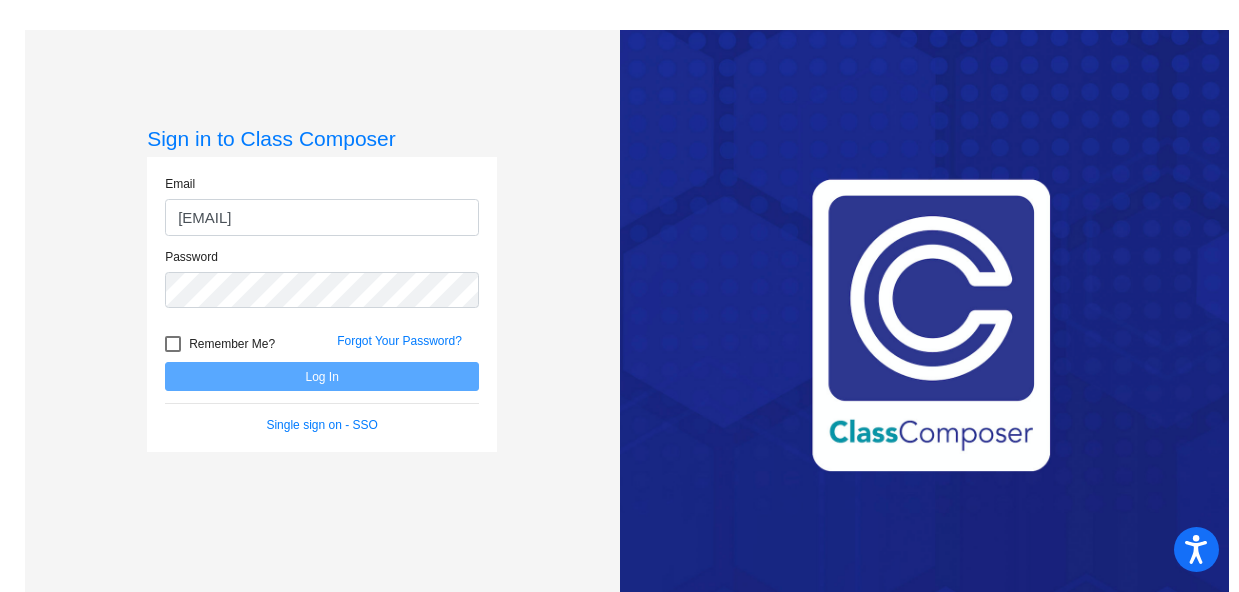 click at bounding box center (173, 344) 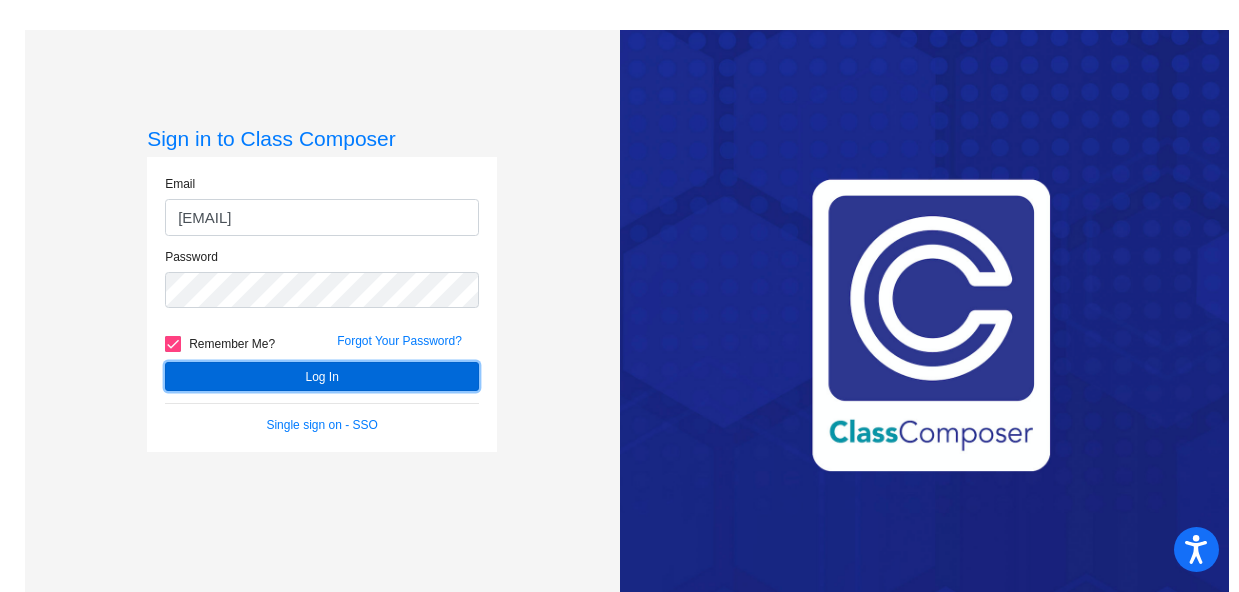 click on "Log In" 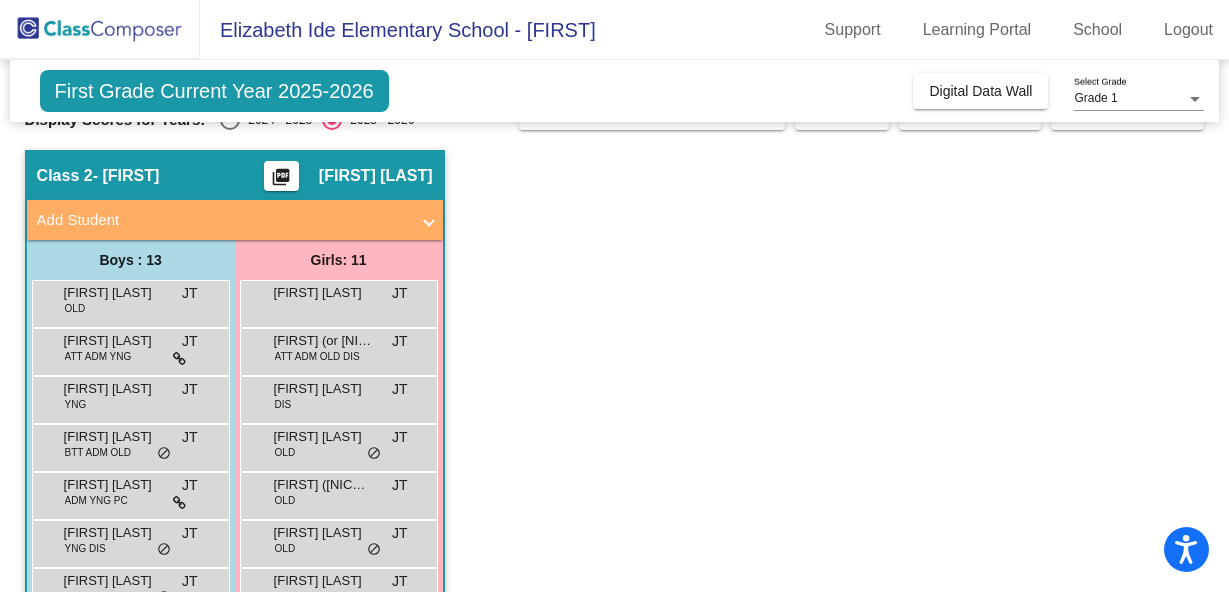 scroll, scrollTop: 0, scrollLeft: 0, axis: both 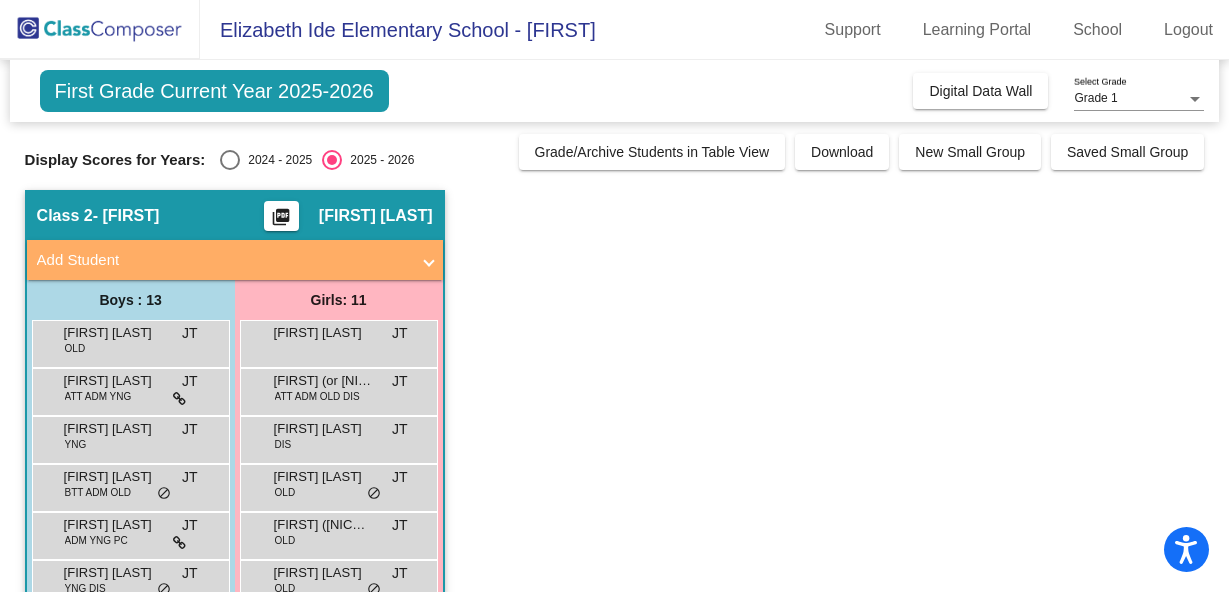 click at bounding box center (230, 160) 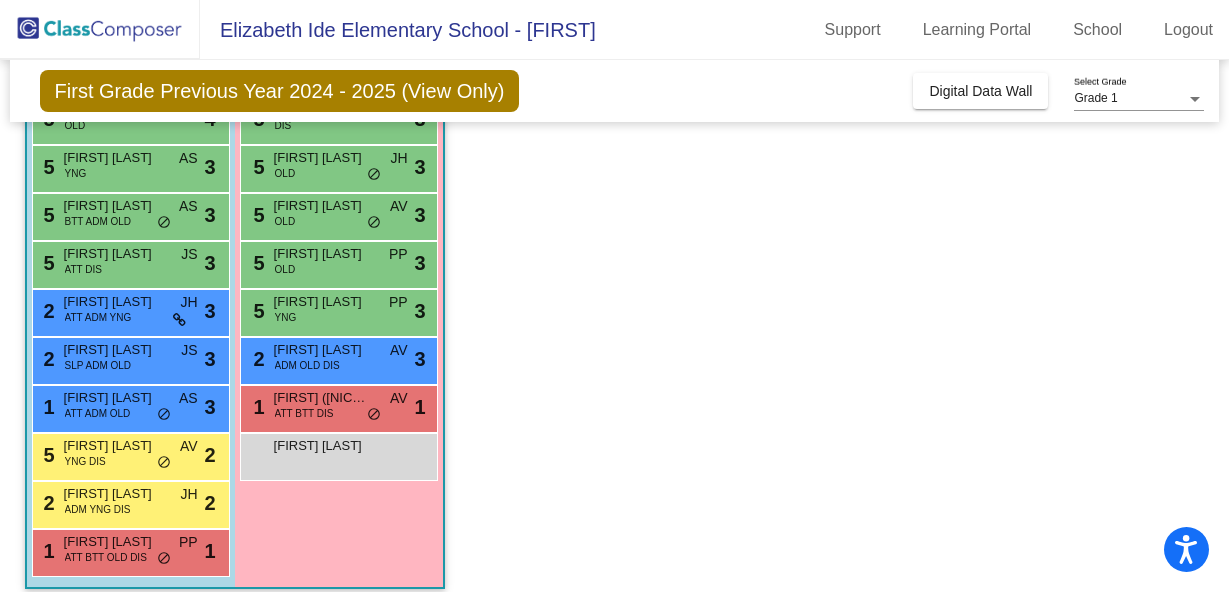 scroll, scrollTop: 0, scrollLeft: 0, axis: both 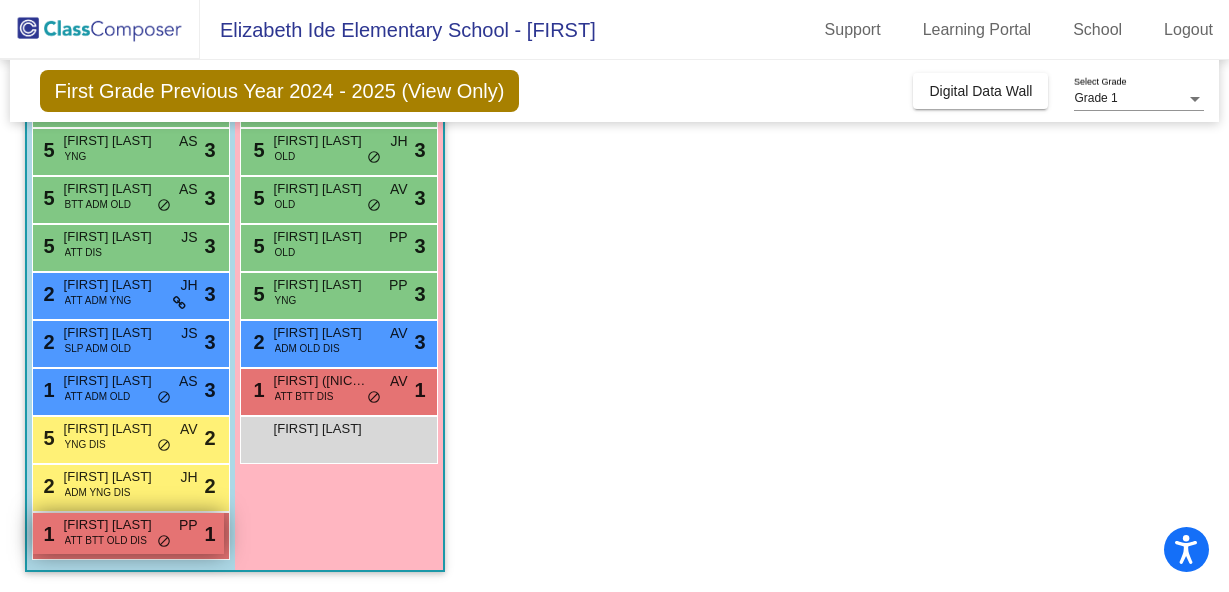 click on "[FIRST] [LAST]" at bounding box center (114, 525) 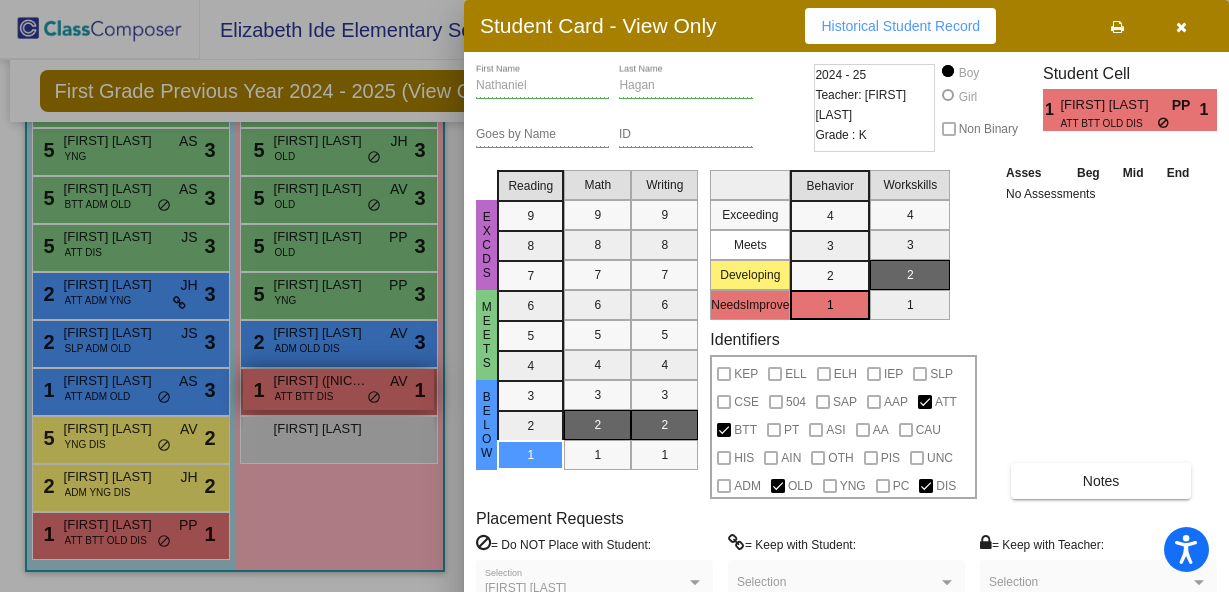 click at bounding box center [614, 296] 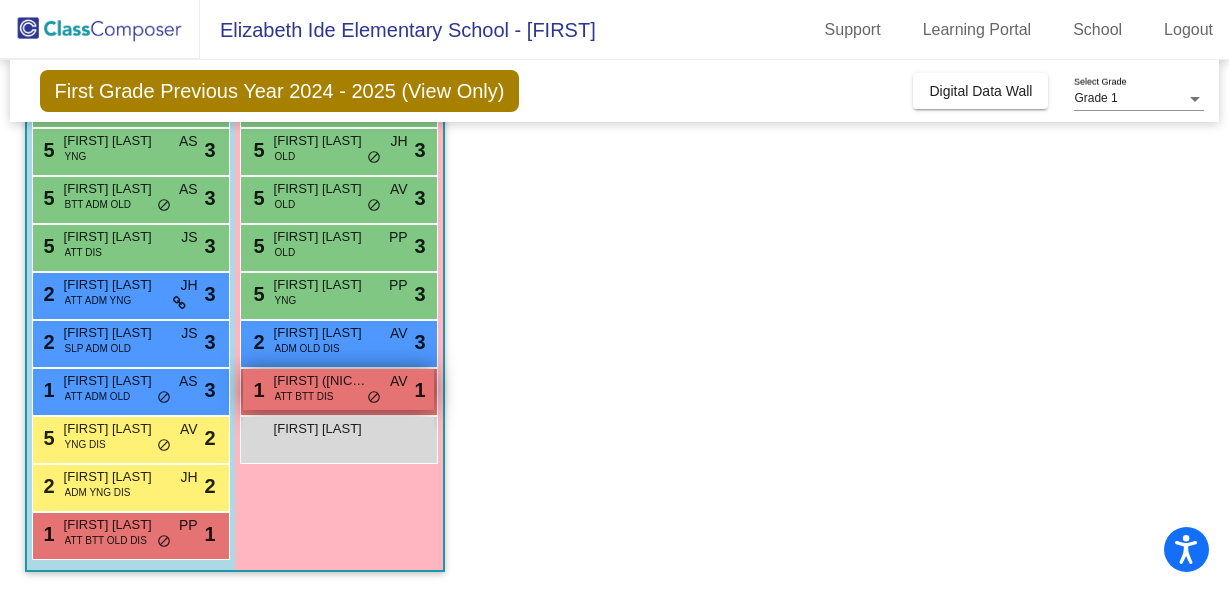 click on "1 Katherine (Kate) Brennan ATT BTT DIS AV lock do_not_disturb_alt 1" at bounding box center [338, 389] 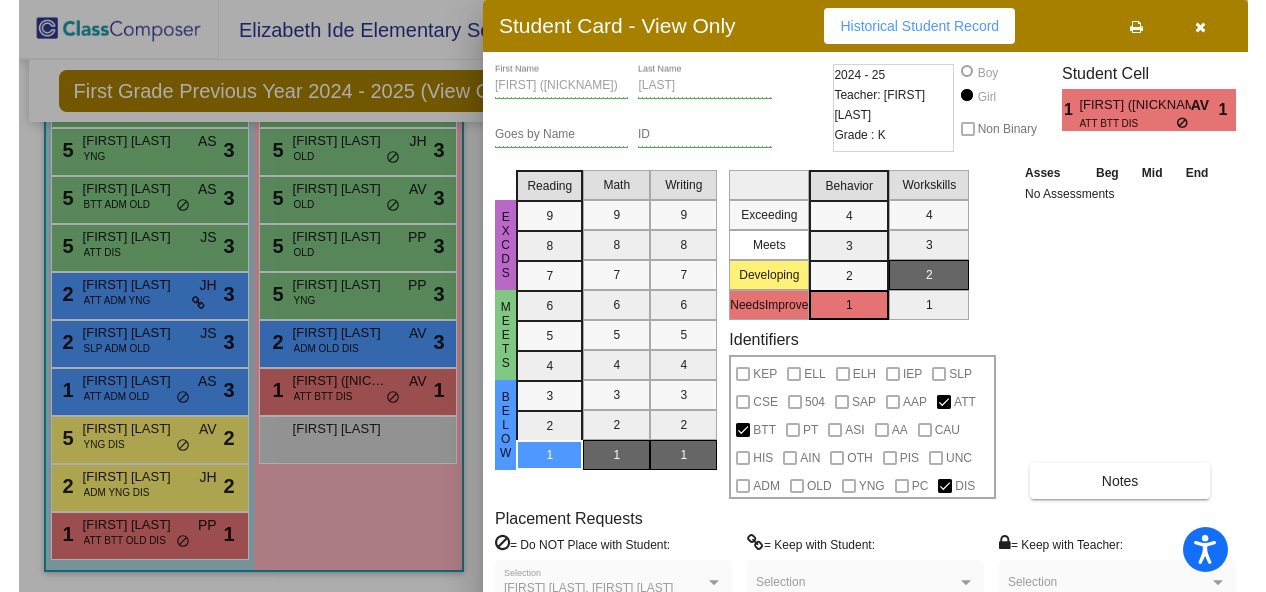 scroll, scrollTop: 0, scrollLeft: 0, axis: both 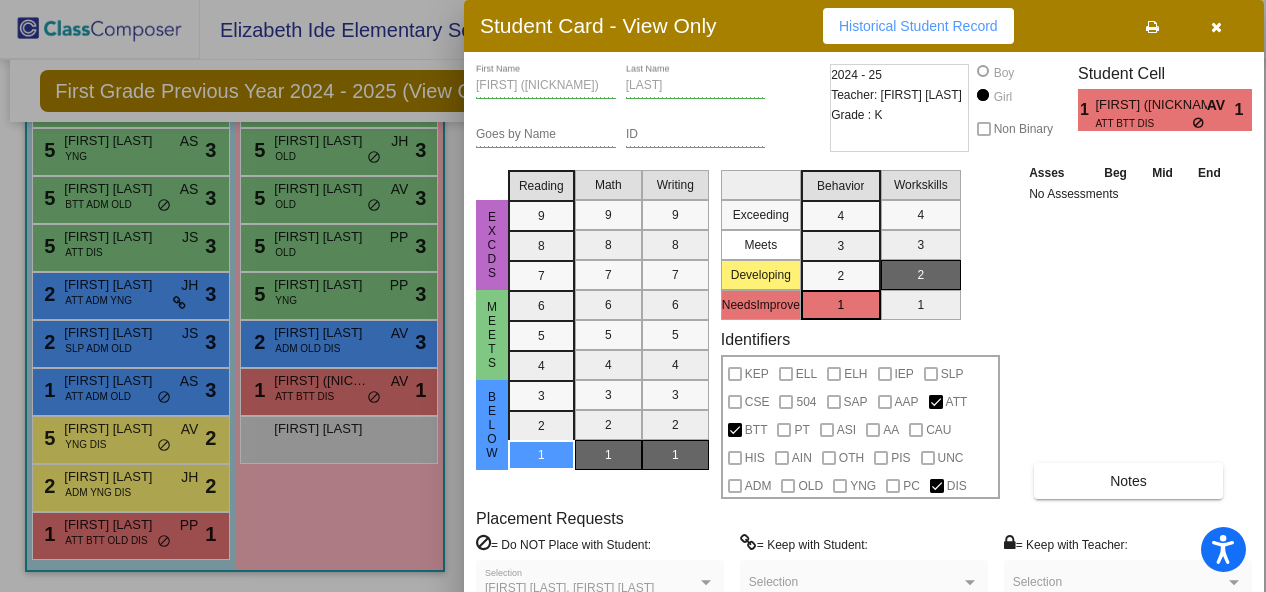 click on "Asses Beg Mid End No Assessments  Notes" at bounding box center (1129, 330) 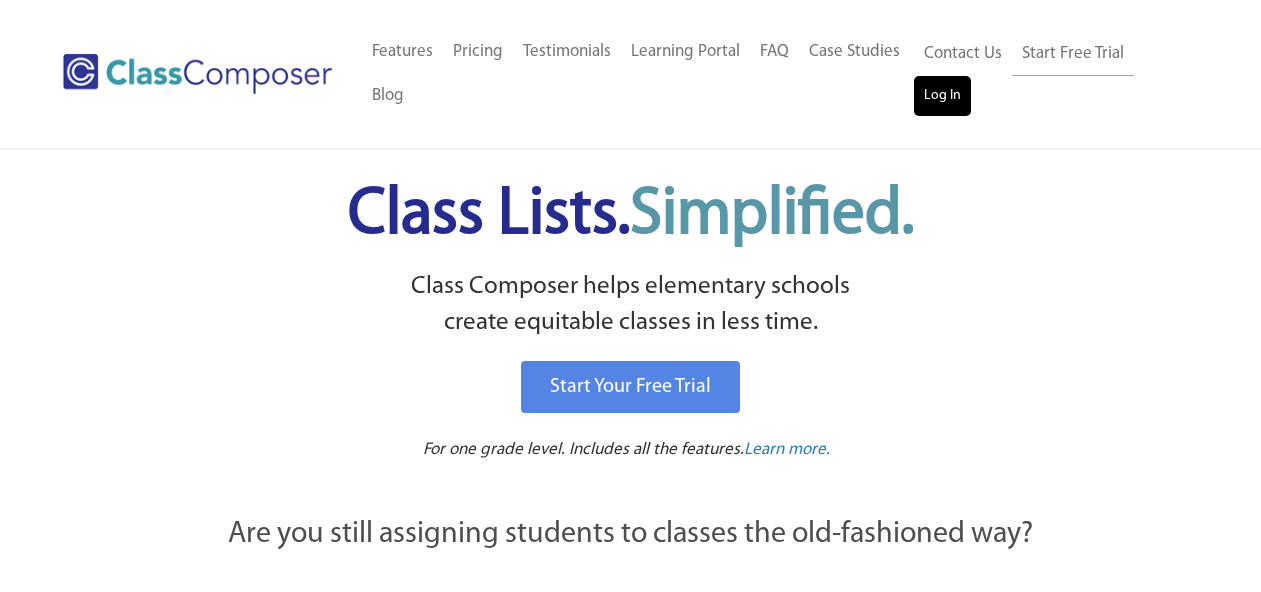 scroll, scrollTop: 0, scrollLeft: 0, axis: both 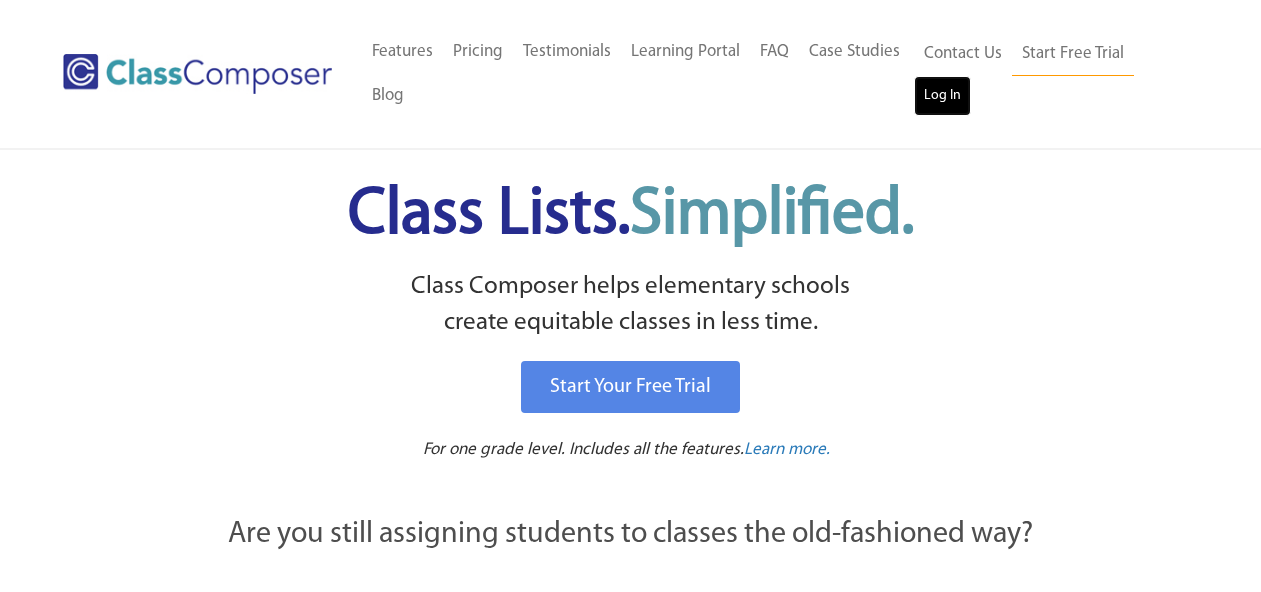 click on "Log In" at bounding box center [942, 96] 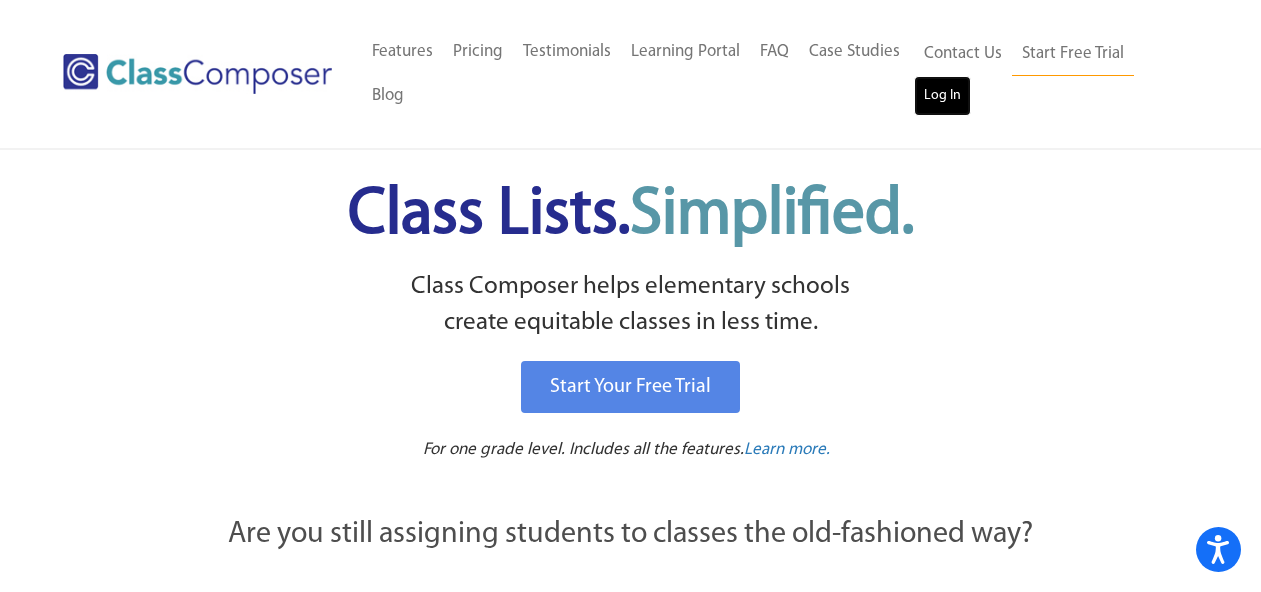scroll, scrollTop: 0, scrollLeft: 0, axis: both 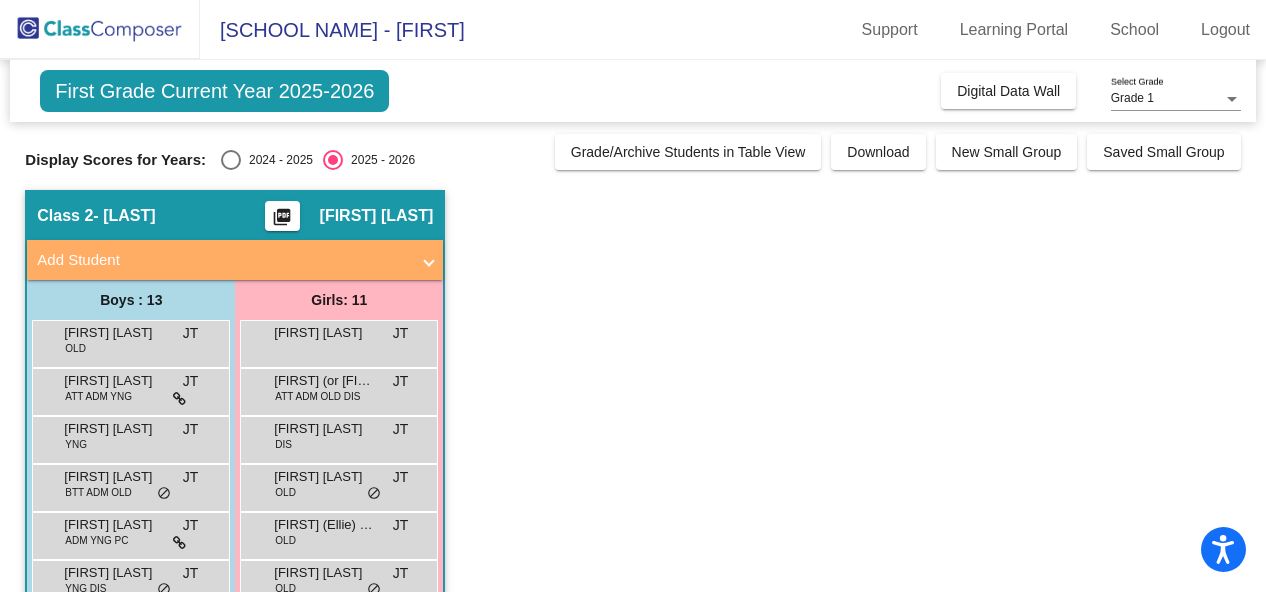 click at bounding box center [231, 160] 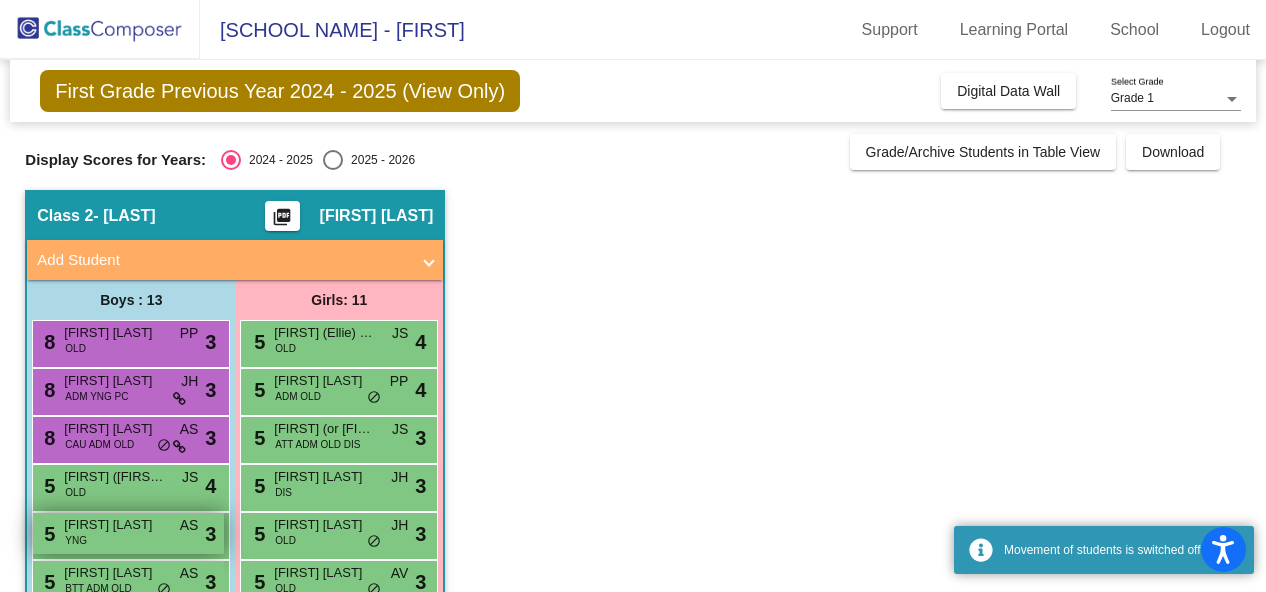 click on "[FIRST] [LAST]" at bounding box center (114, 525) 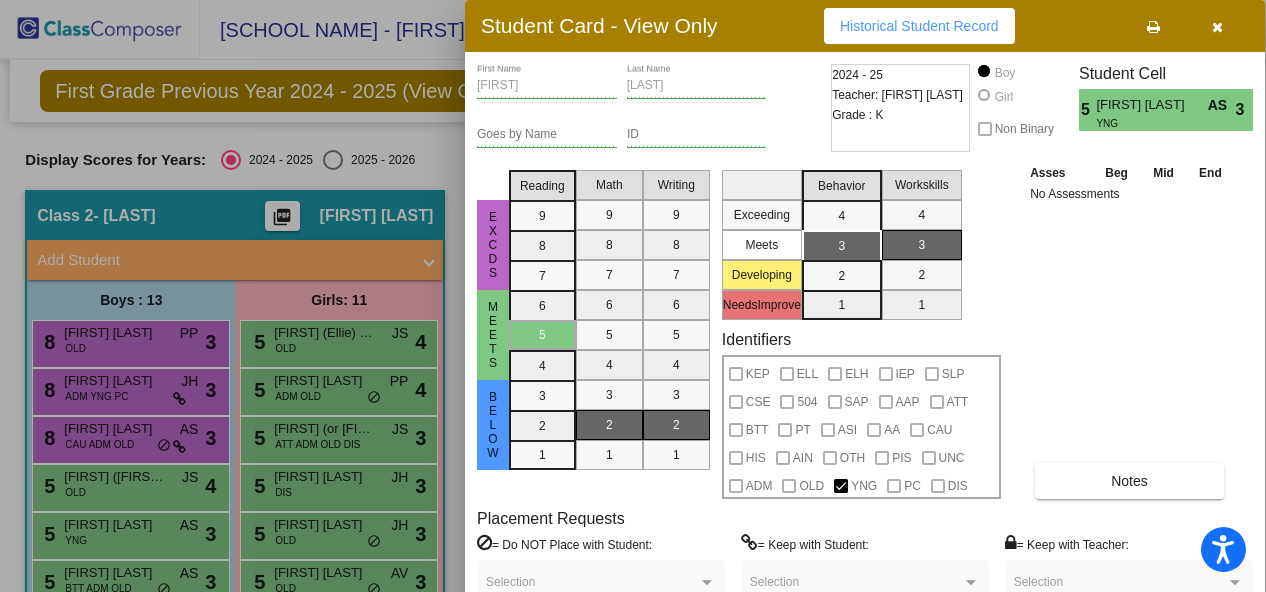 click at bounding box center [1217, 27] 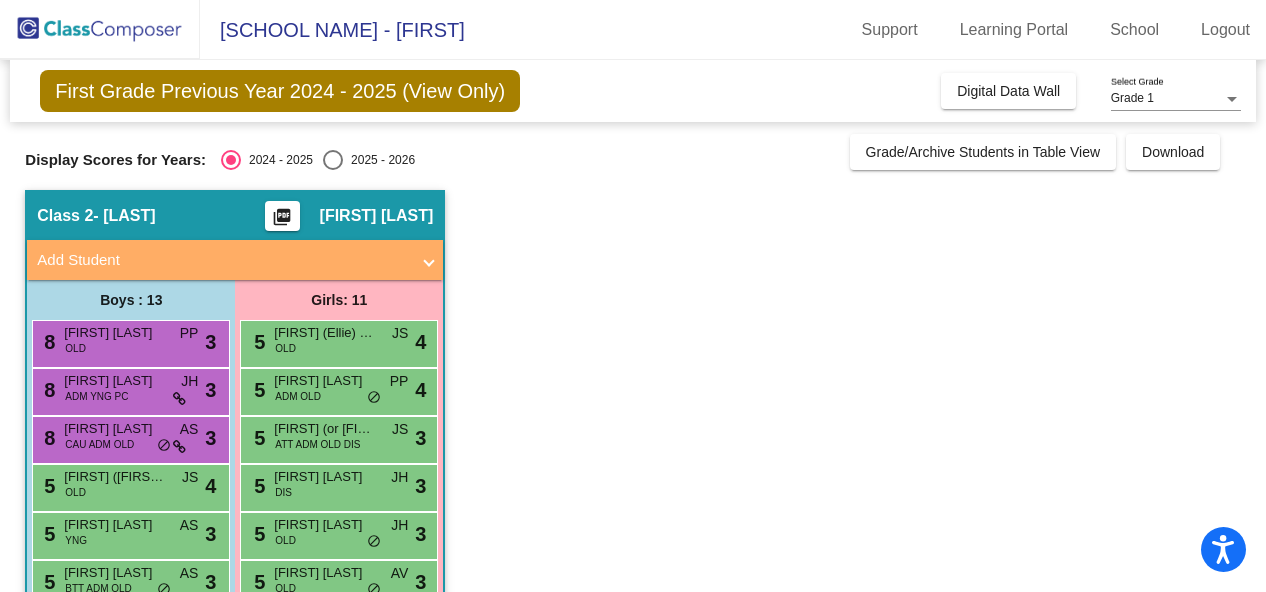 scroll, scrollTop: 0, scrollLeft: 0, axis: both 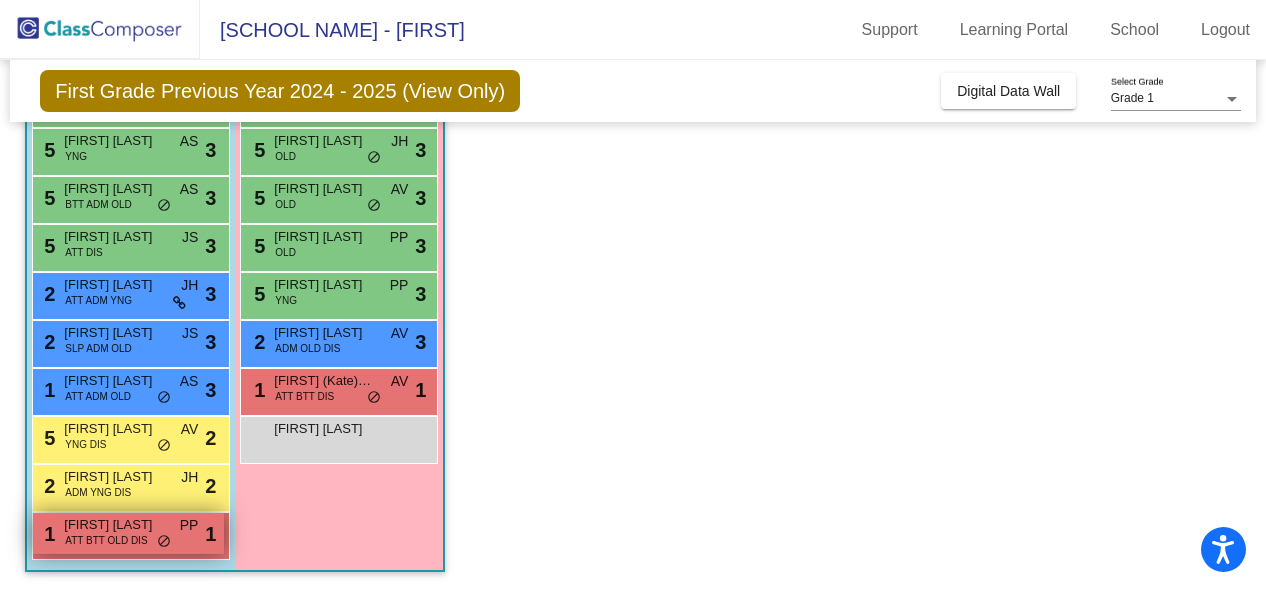 click on "ATT BTT OLD DIS" at bounding box center (106, 540) 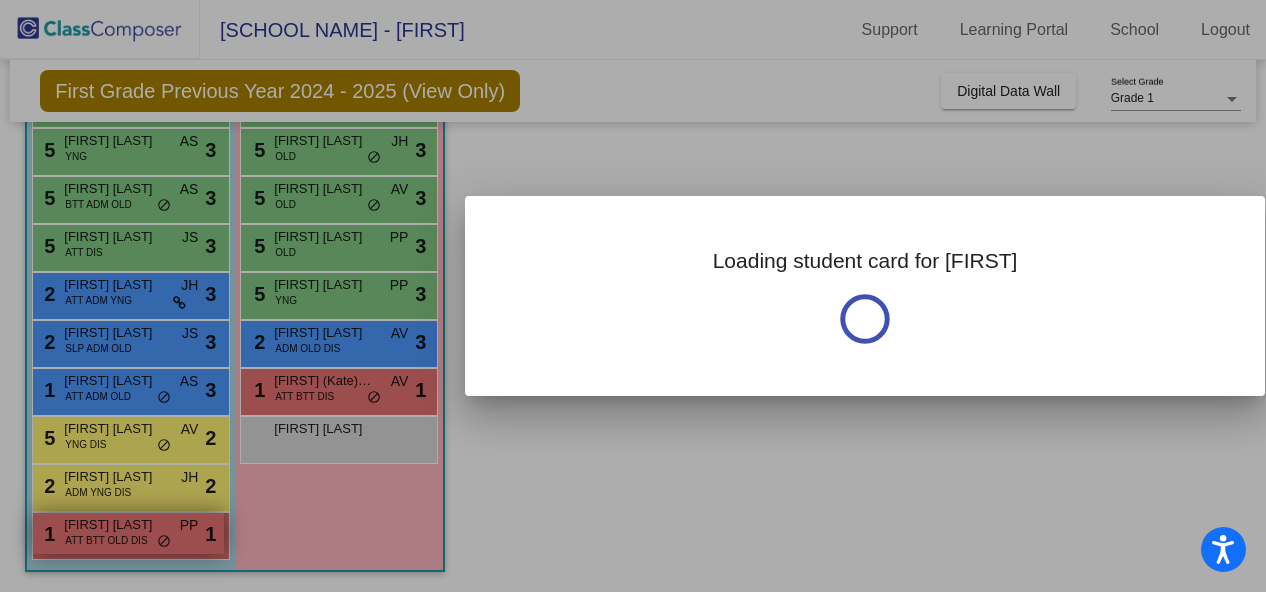 click at bounding box center (633, 296) 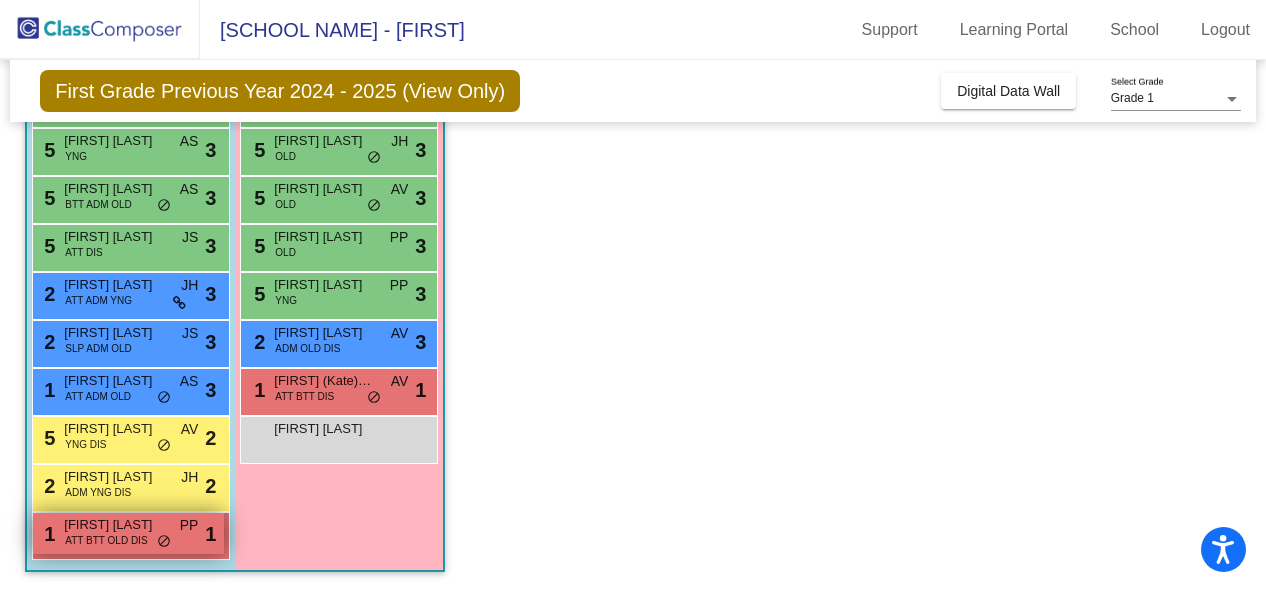 click on "ATT BTT OLD DIS" at bounding box center [106, 540] 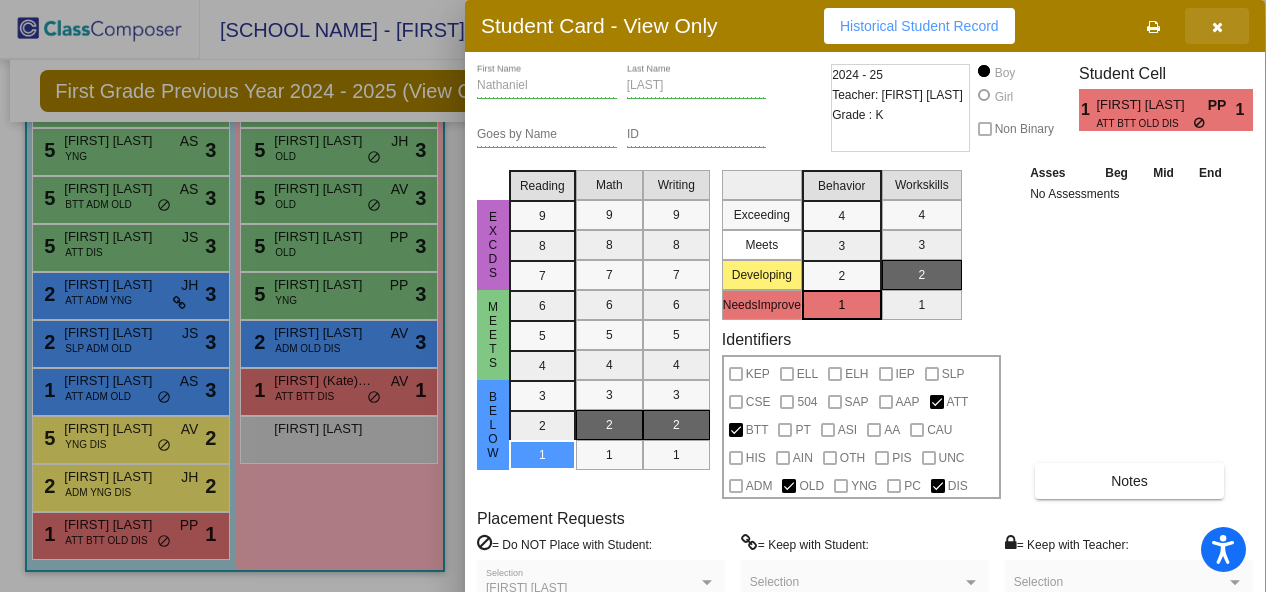 click at bounding box center [1217, 26] 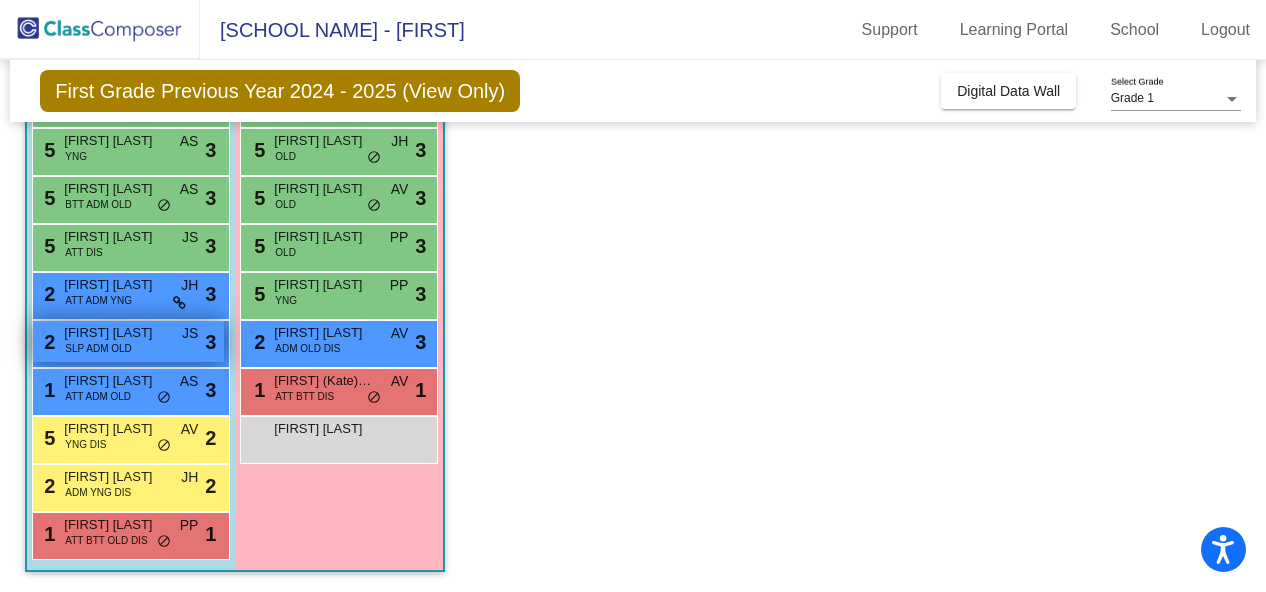 click on "SLP ADM OLD" at bounding box center (98, 348) 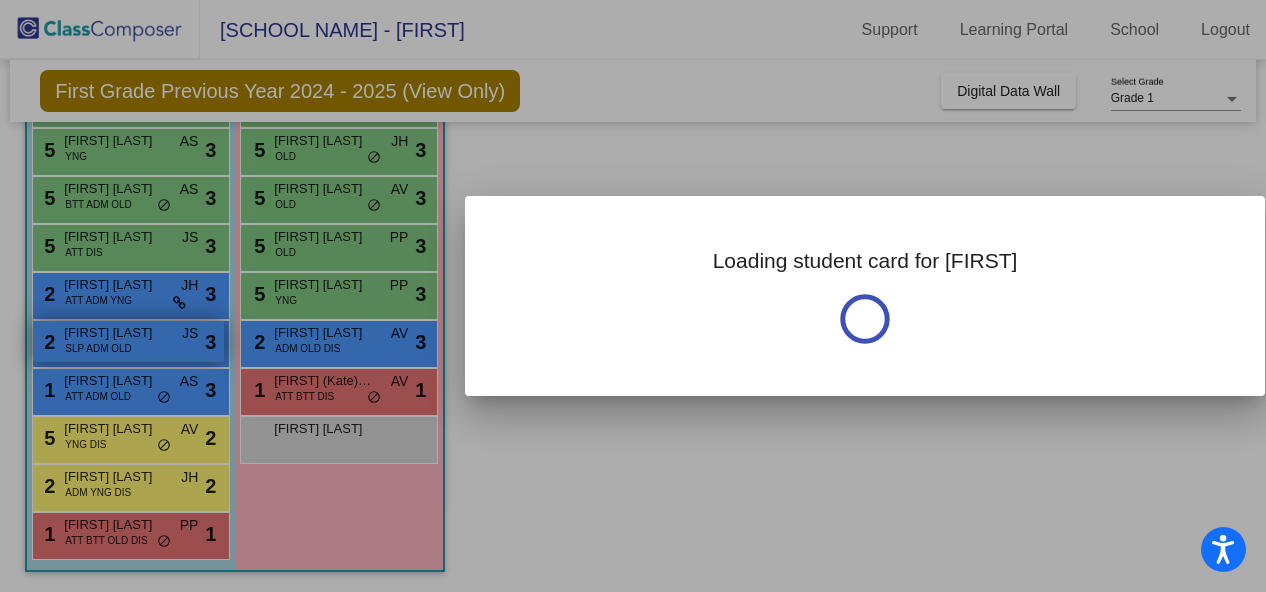 click at bounding box center [633, 296] 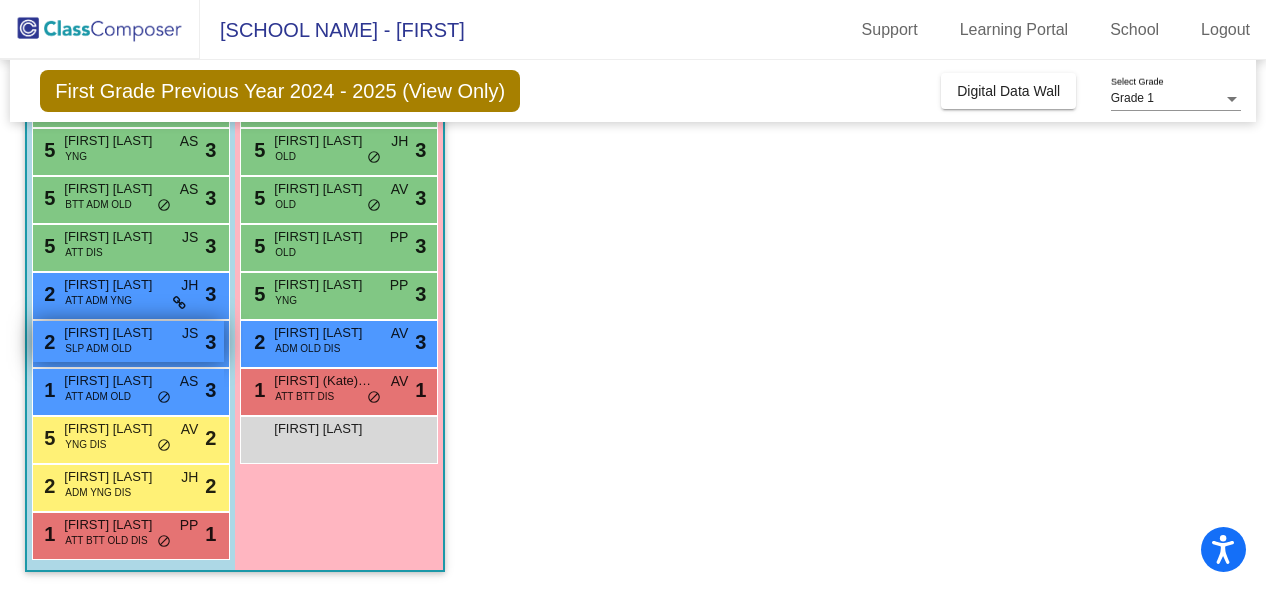 click on "SLP ADM OLD" at bounding box center [98, 348] 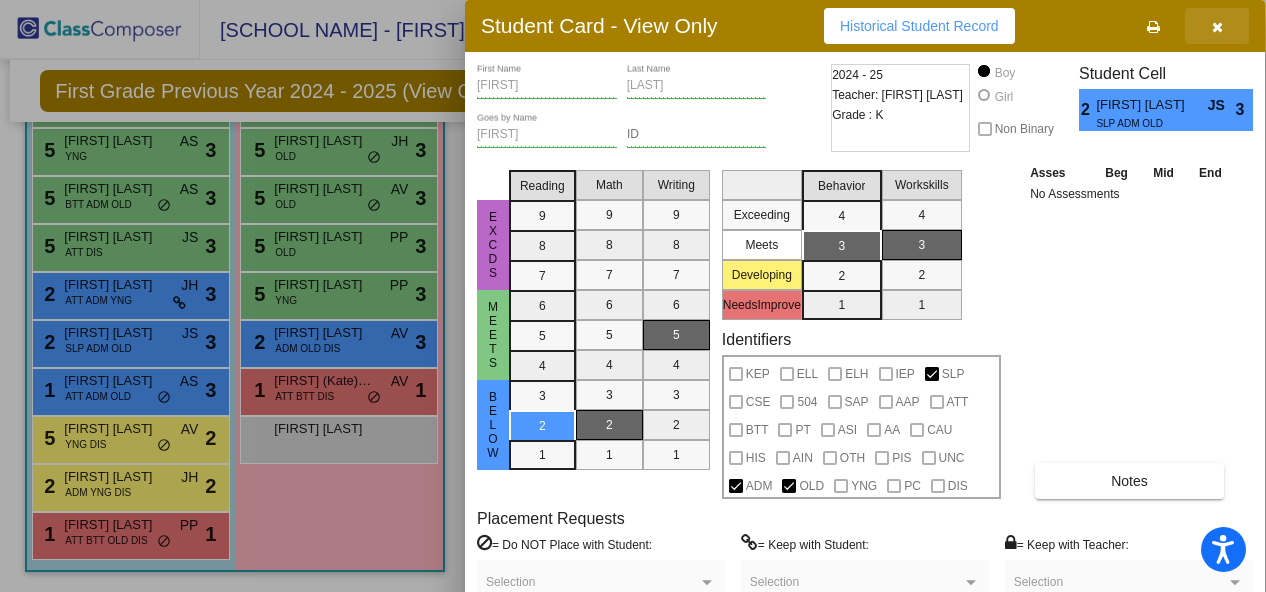 click at bounding box center [1217, 26] 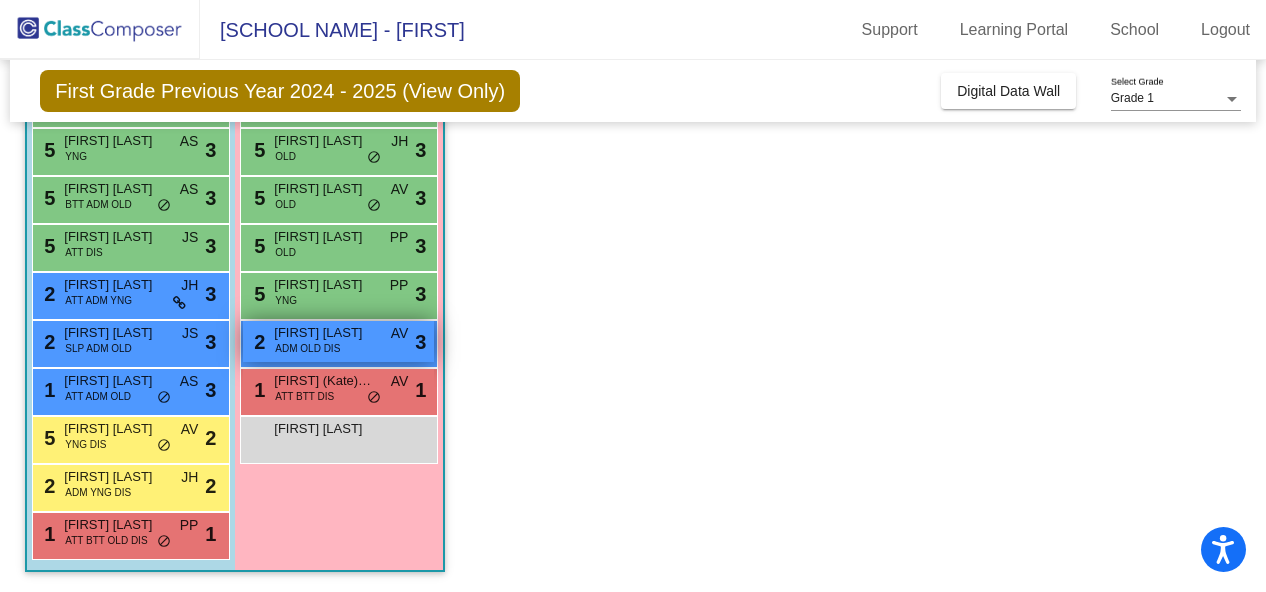 click on "ADM OLD DIS" at bounding box center [307, 348] 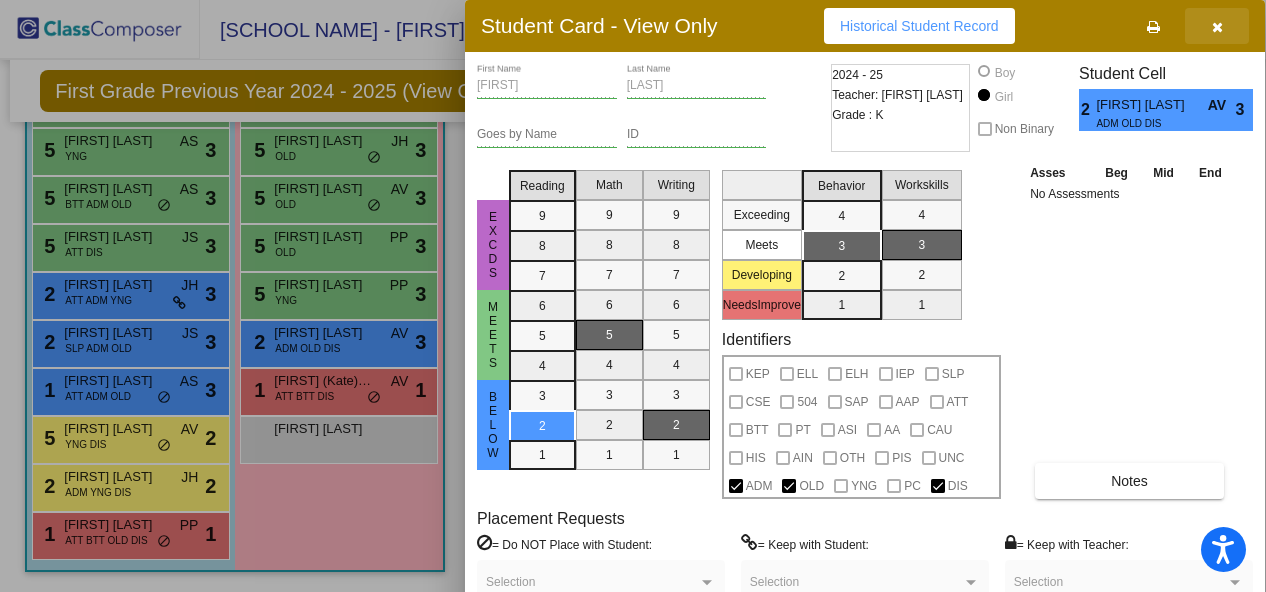 click at bounding box center (1217, 26) 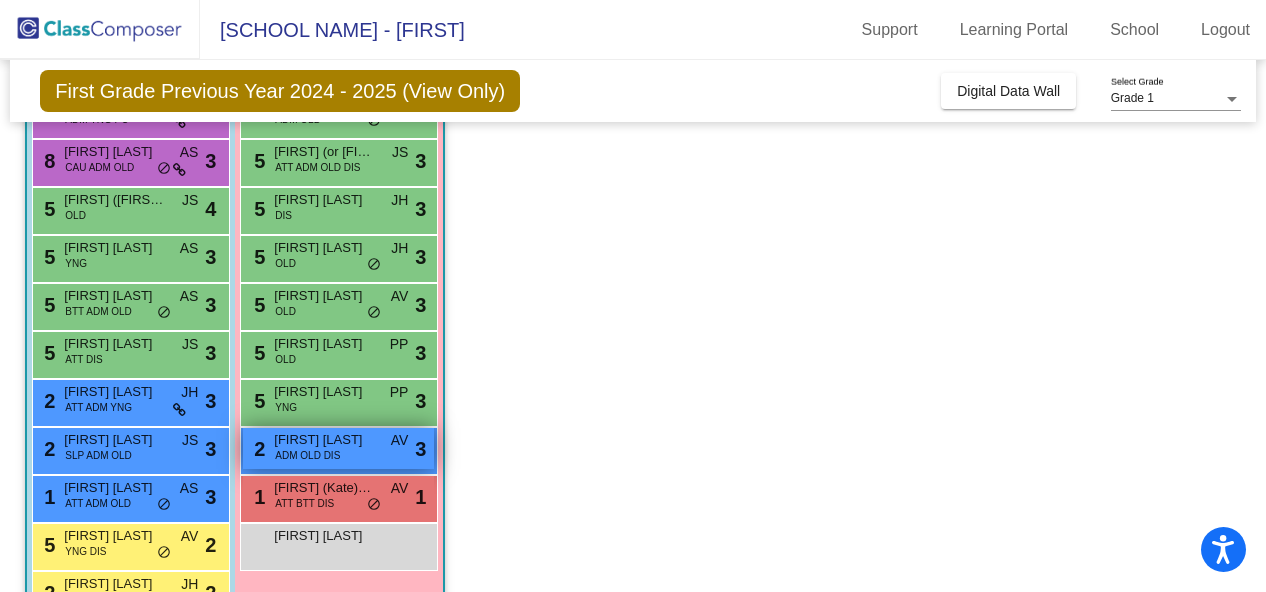 scroll, scrollTop: 118, scrollLeft: 0, axis: vertical 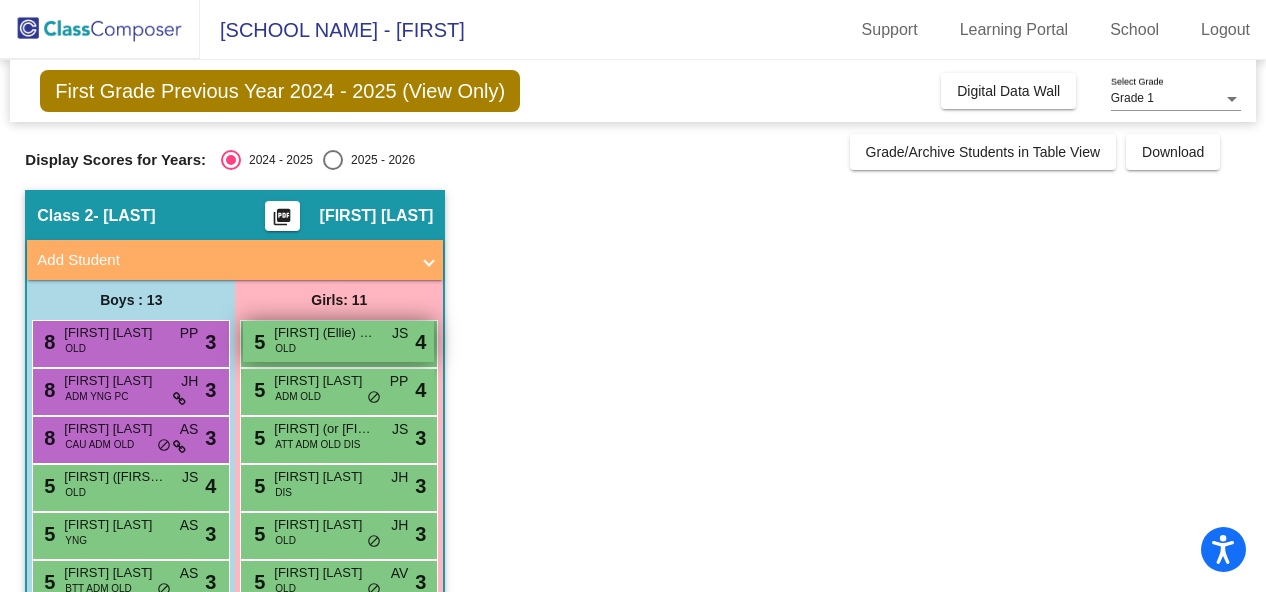 click on "[FIRST] (or [NICKNAME]) [LAST]" at bounding box center (324, 333) 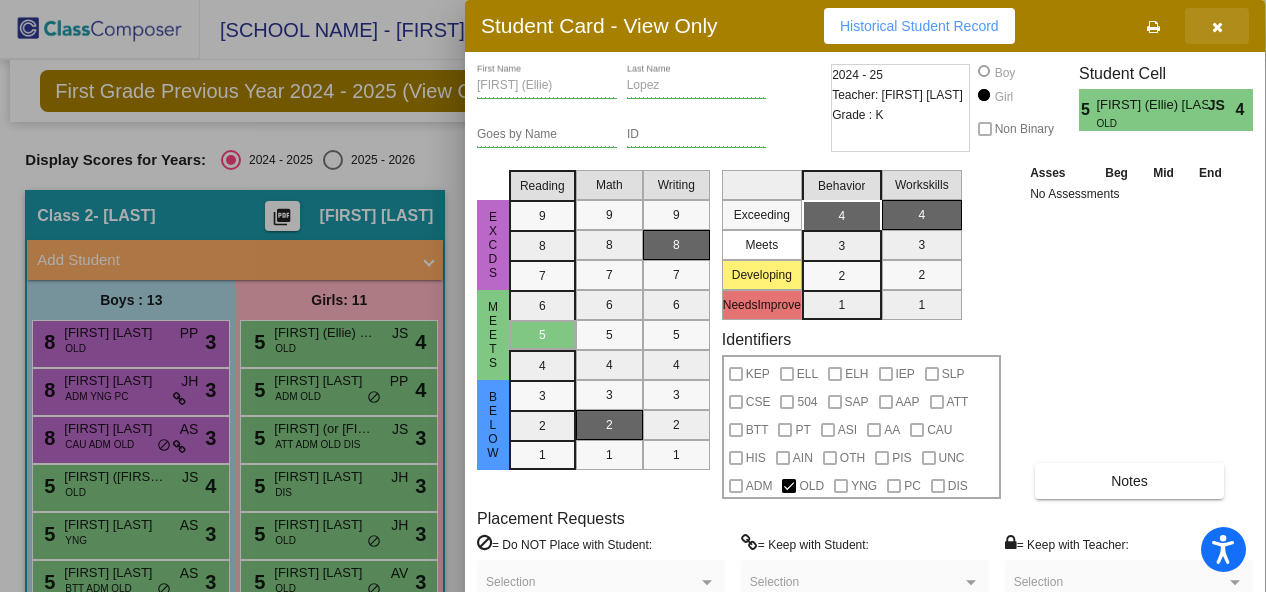 click at bounding box center [1217, 27] 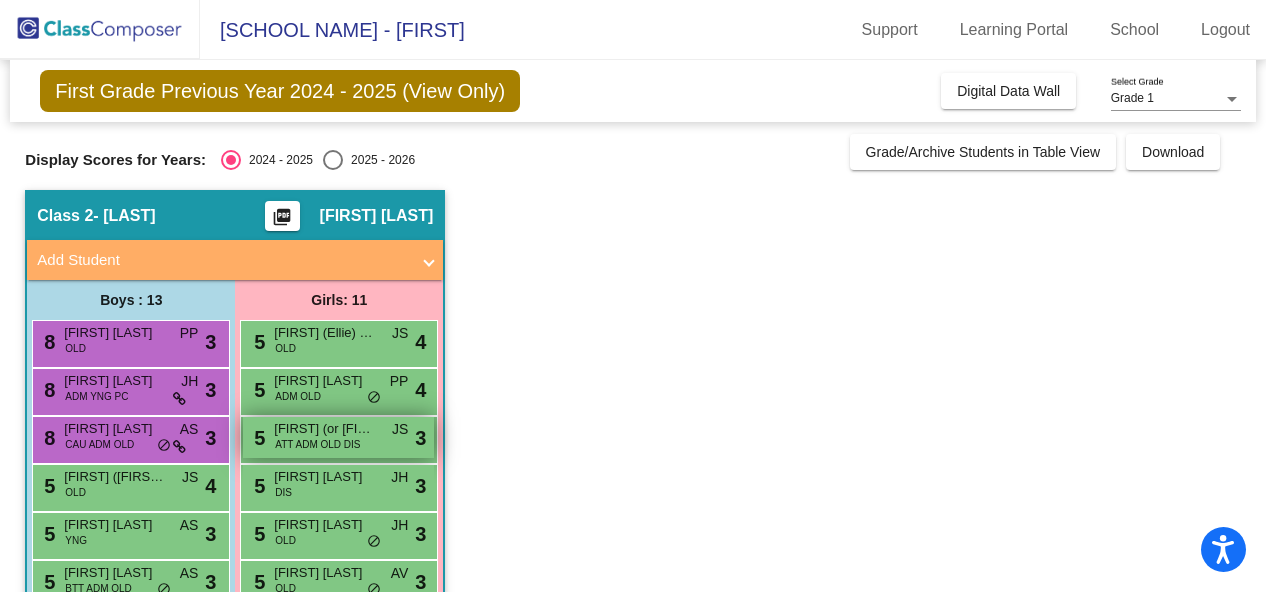 click on "ATT ADM OLD DIS" at bounding box center [317, 444] 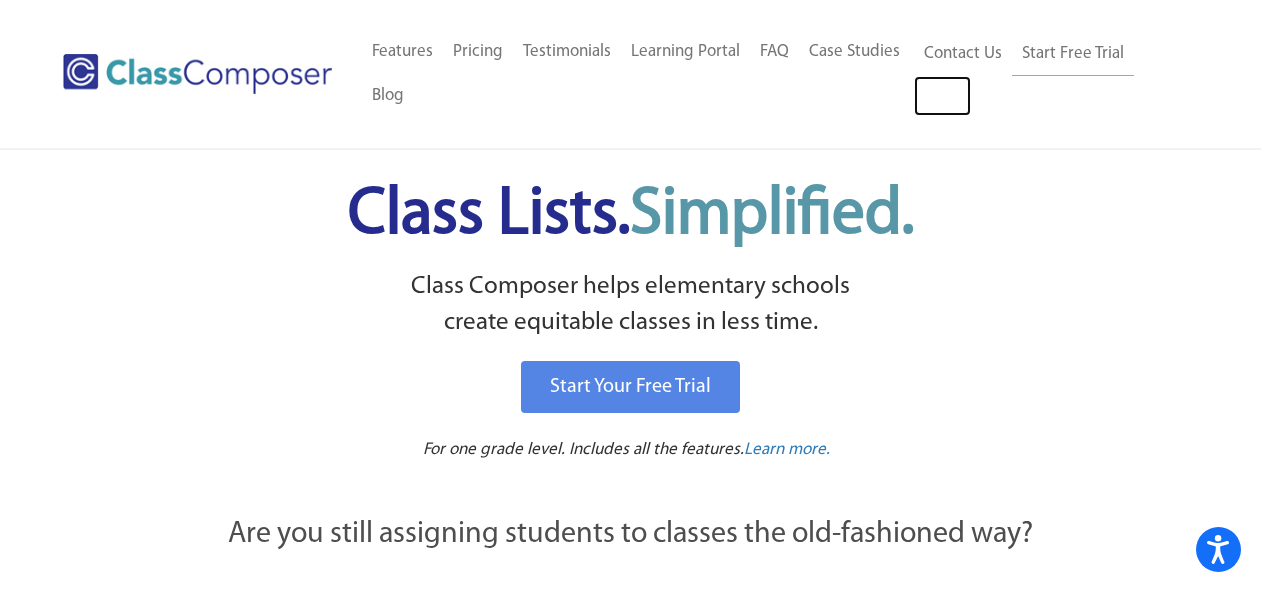 scroll, scrollTop: 0, scrollLeft: 0, axis: both 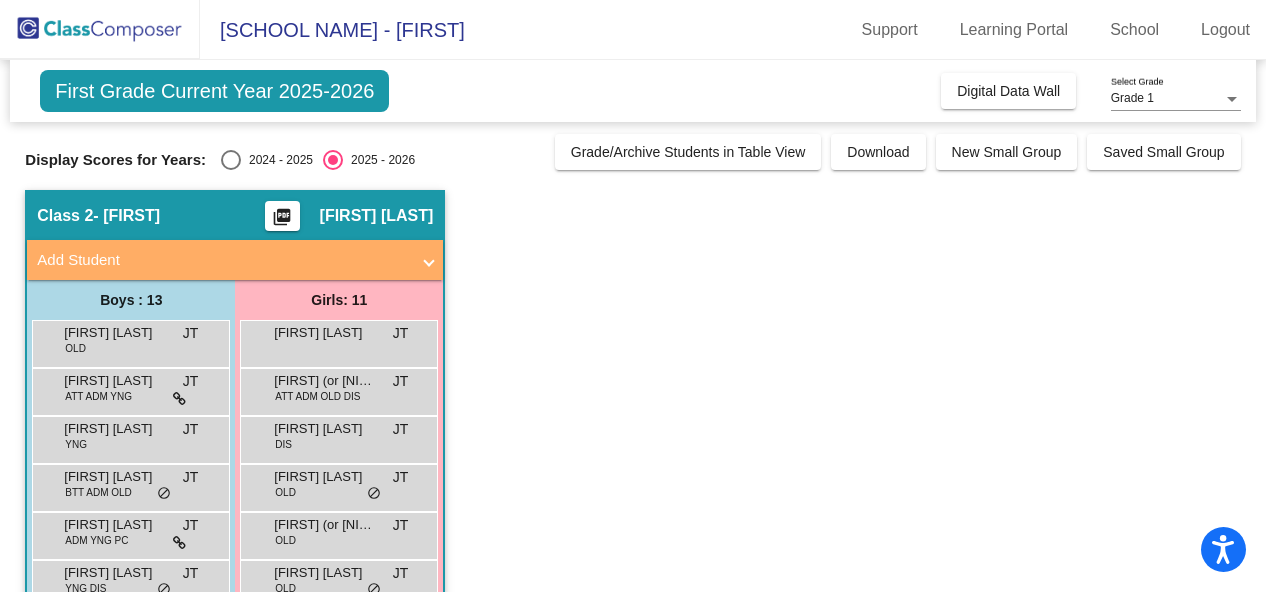 click at bounding box center [231, 160] 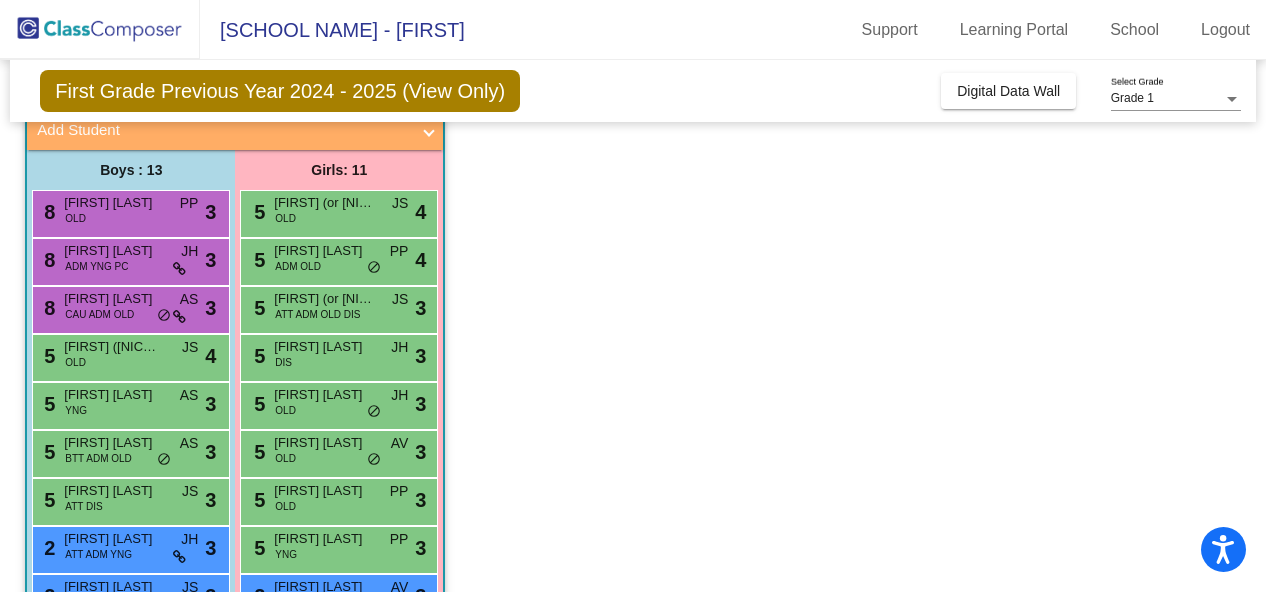 scroll, scrollTop: 139, scrollLeft: 0, axis: vertical 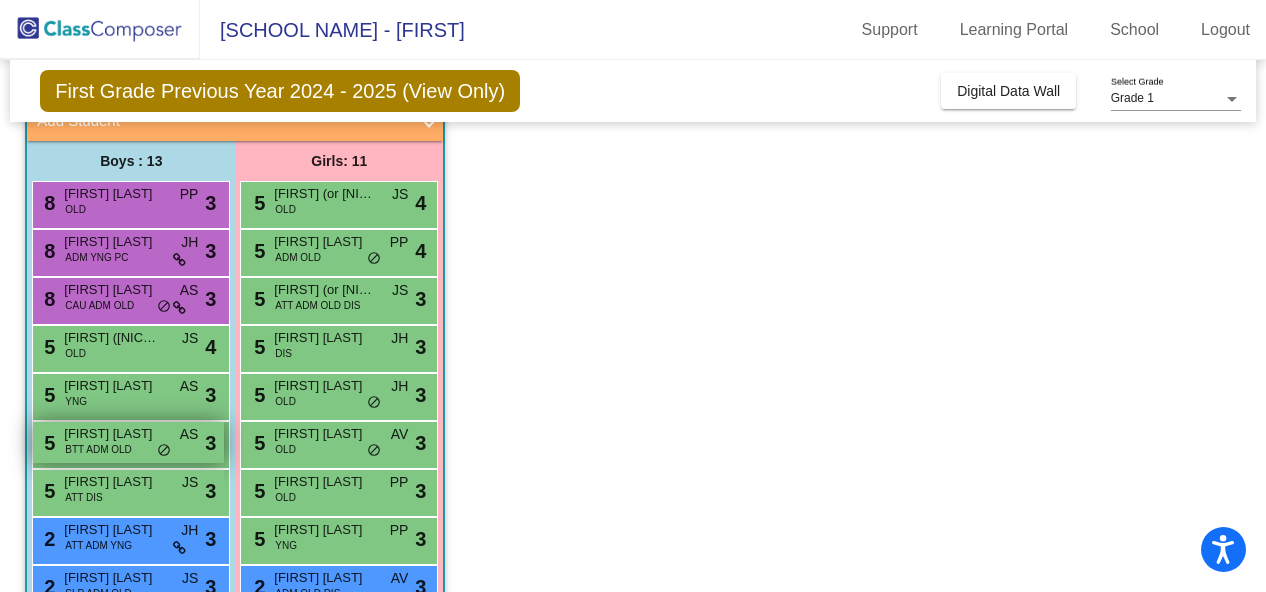 click on "[FIRST] [LAST]" at bounding box center [114, 434] 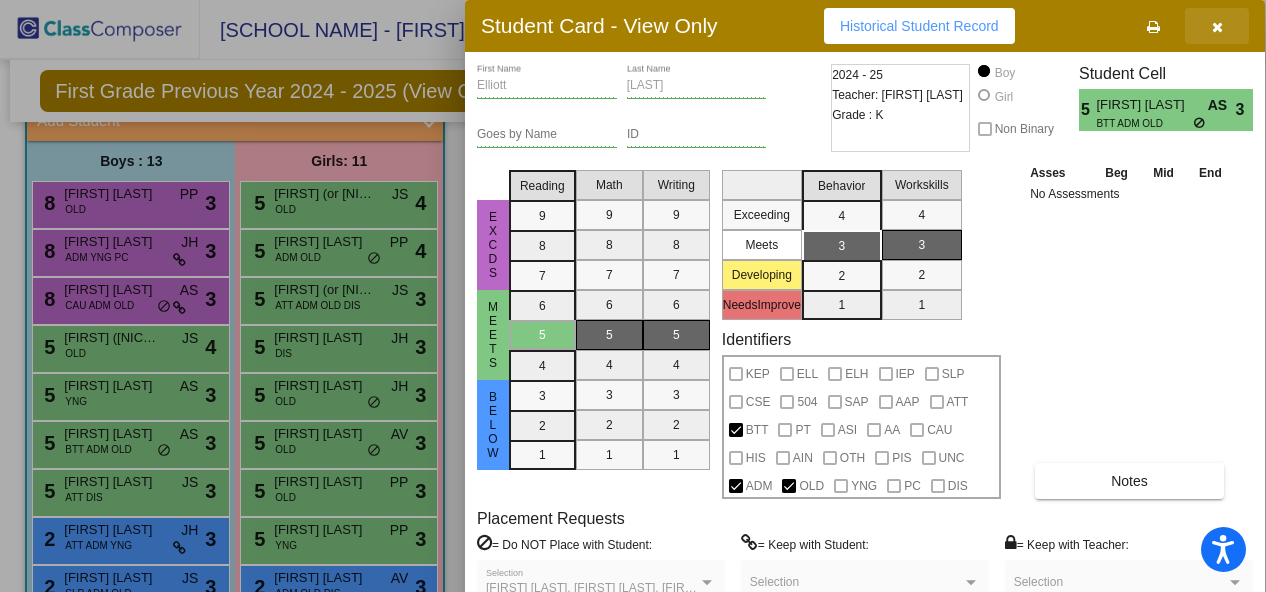 click at bounding box center [1217, 27] 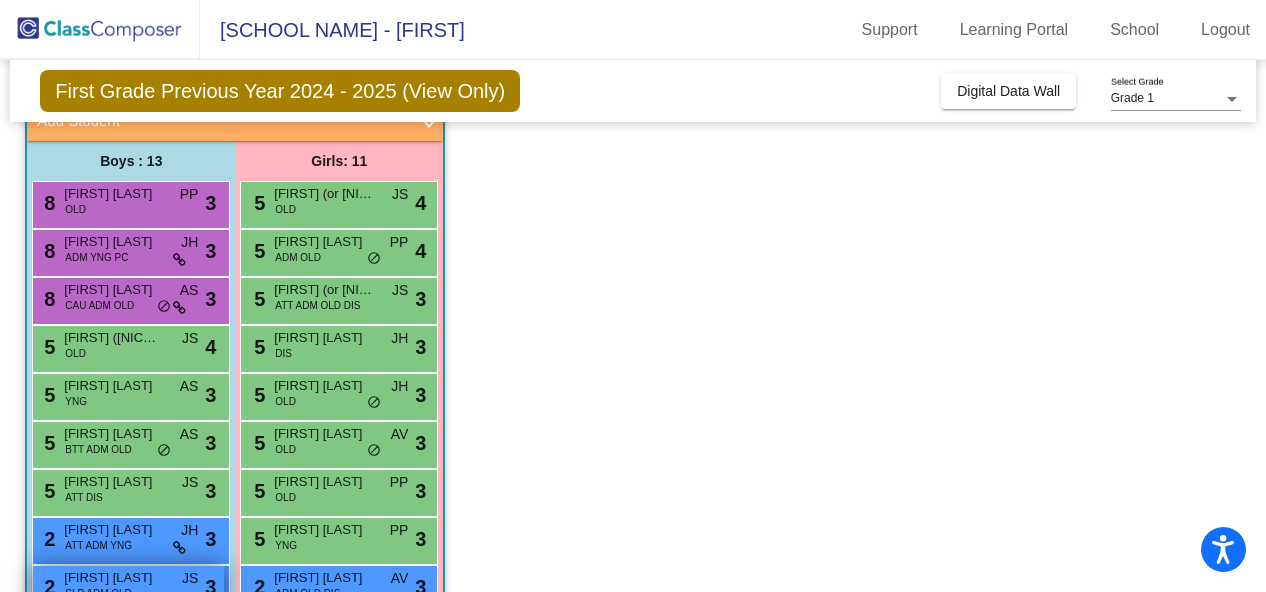 click on "[FIRST] [LAST]" at bounding box center (114, 578) 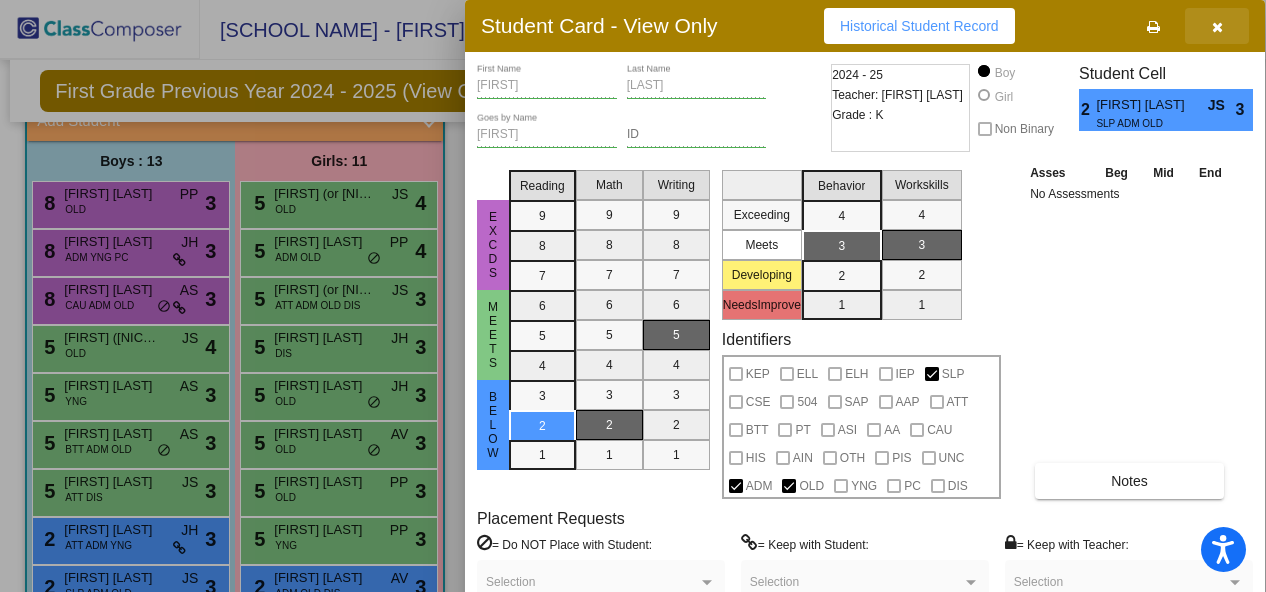 click at bounding box center (1217, 26) 